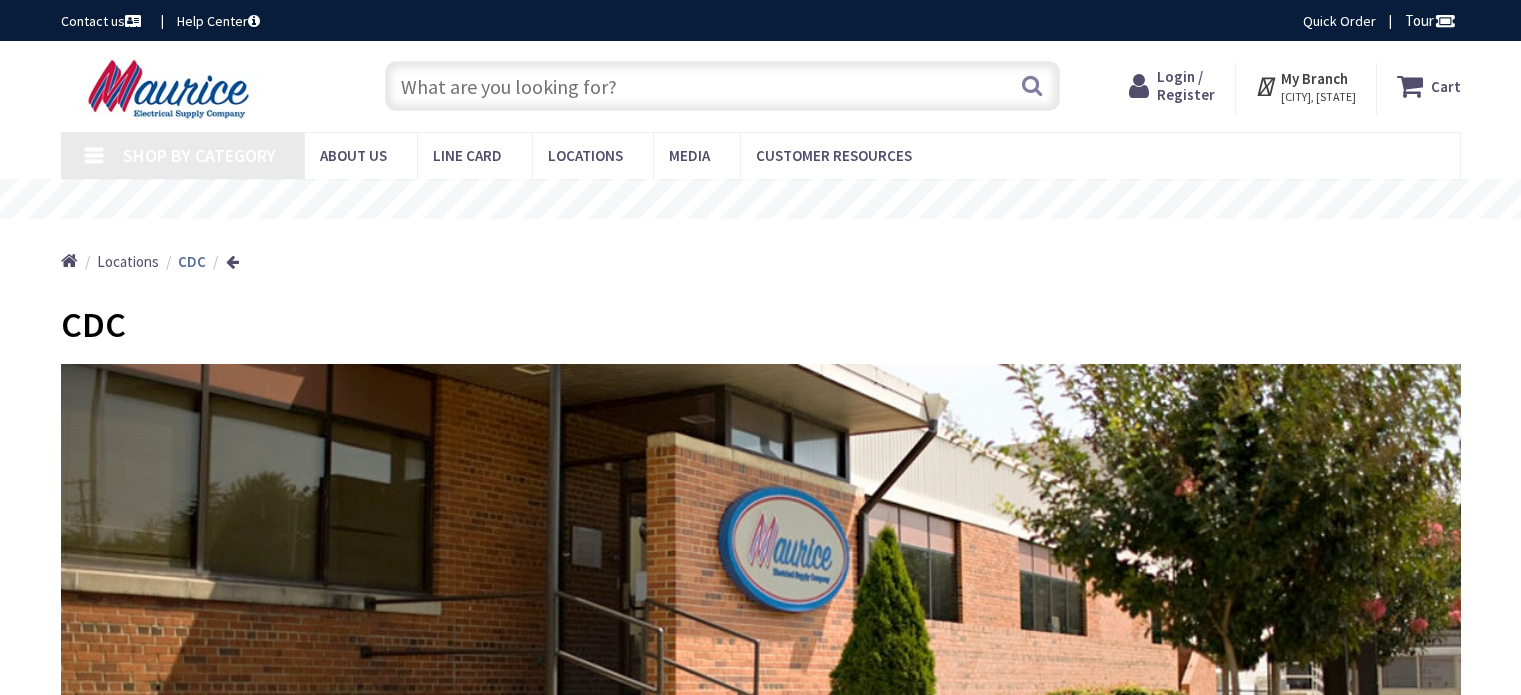 scroll, scrollTop: 0, scrollLeft: 0, axis: both 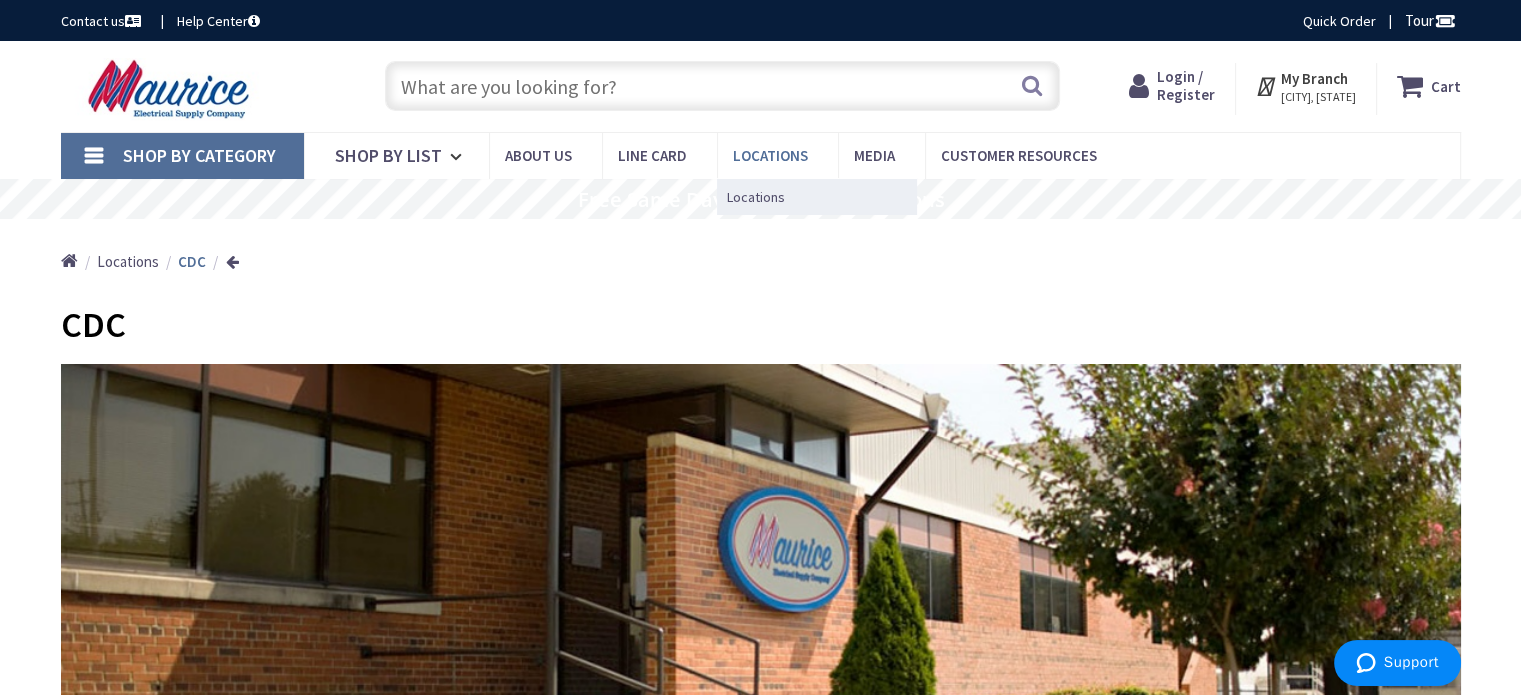click on "Locations" at bounding box center [770, 155] 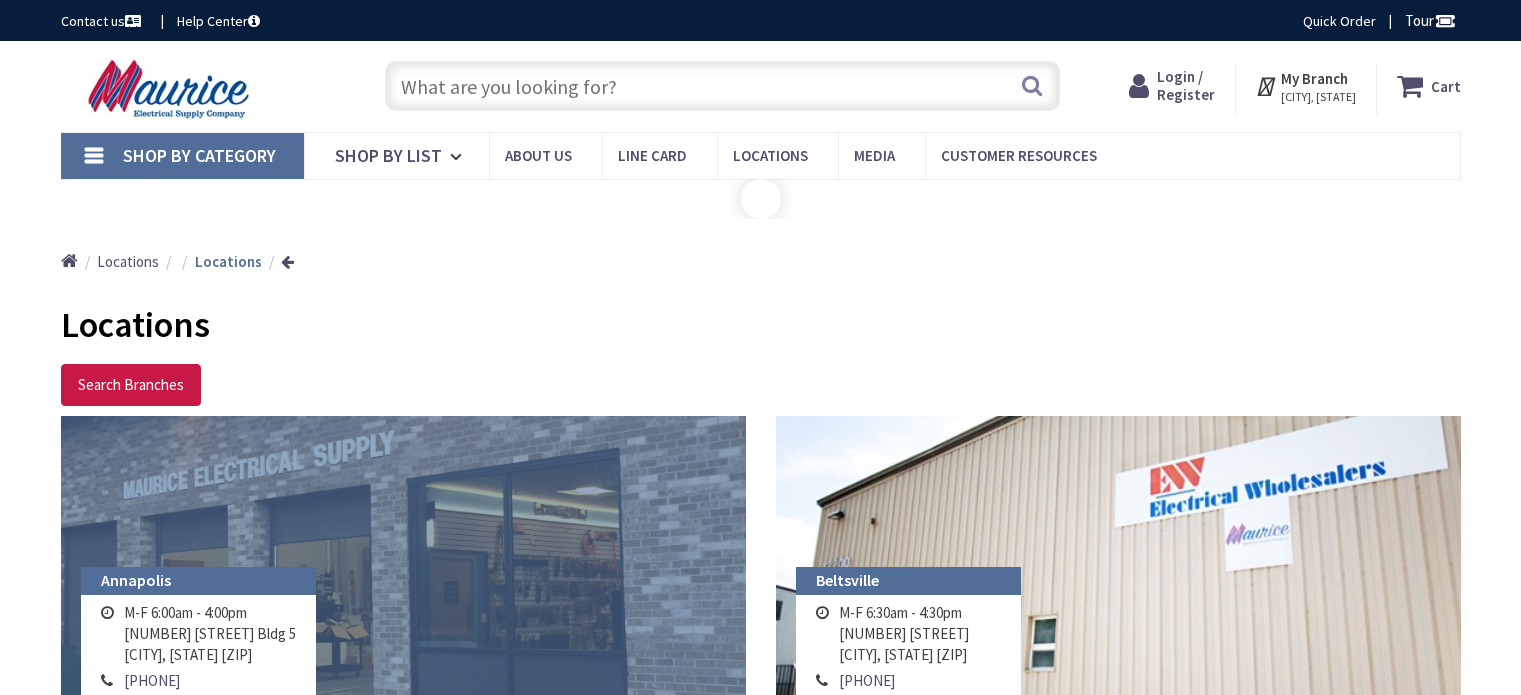 scroll, scrollTop: 0, scrollLeft: 0, axis: both 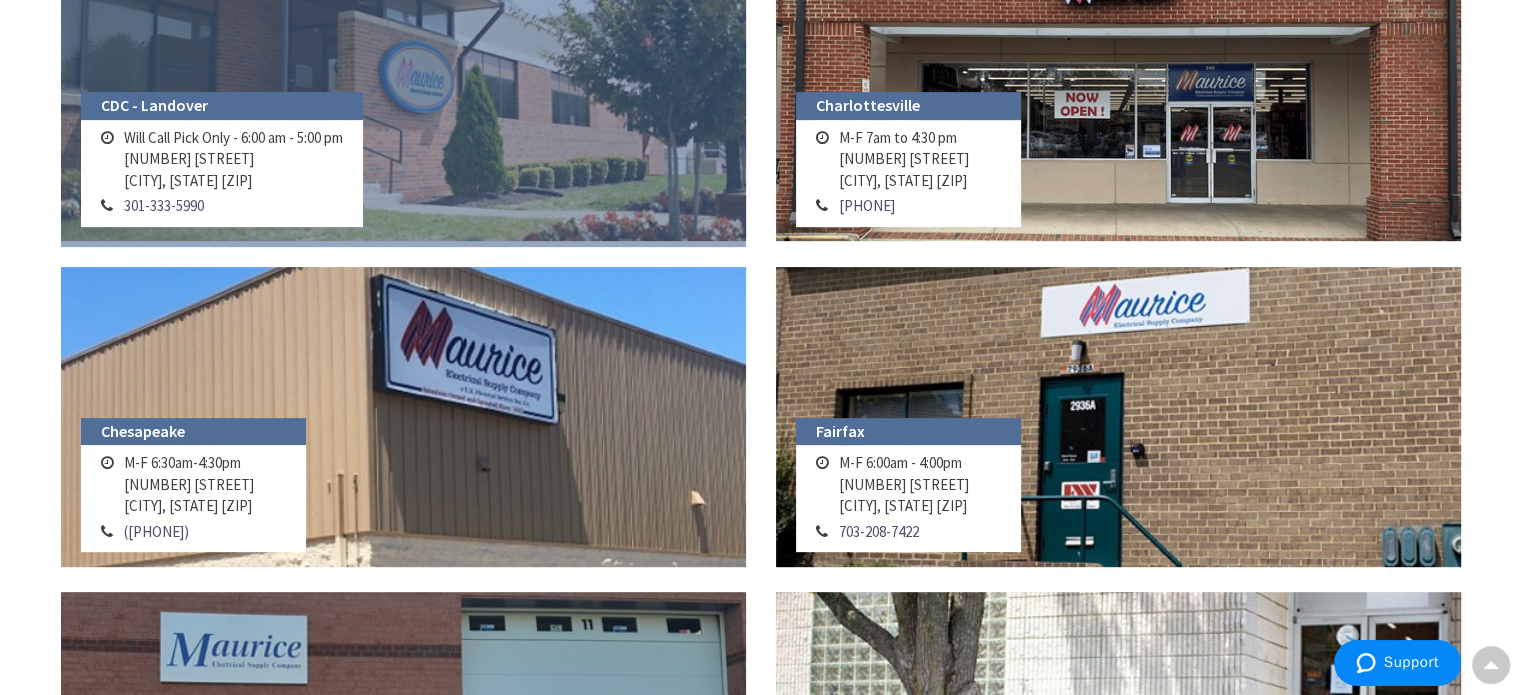 click at bounding box center (403, 91) 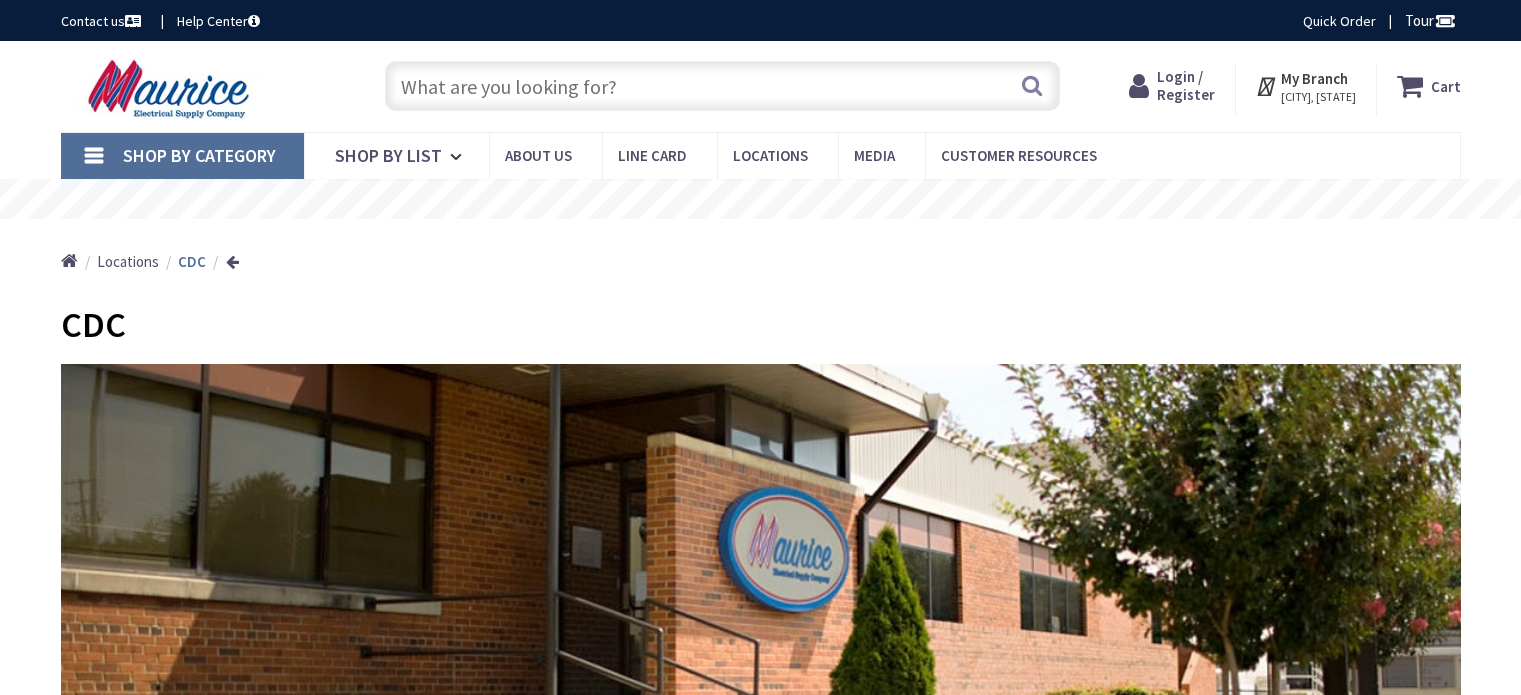 scroll, scrollTop: 0, scrollLeft: 0, axis: both 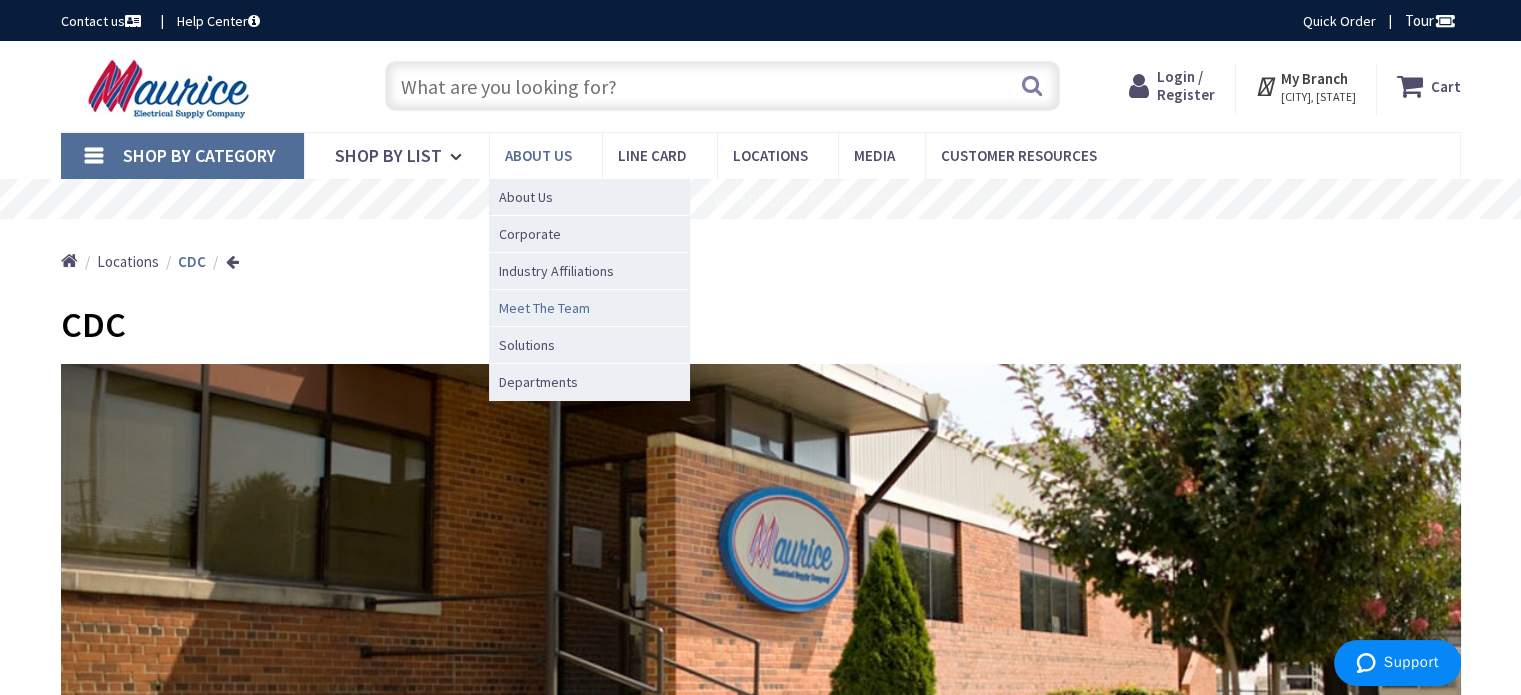 click on "Meet The Team" at bounding box center [589, 307] 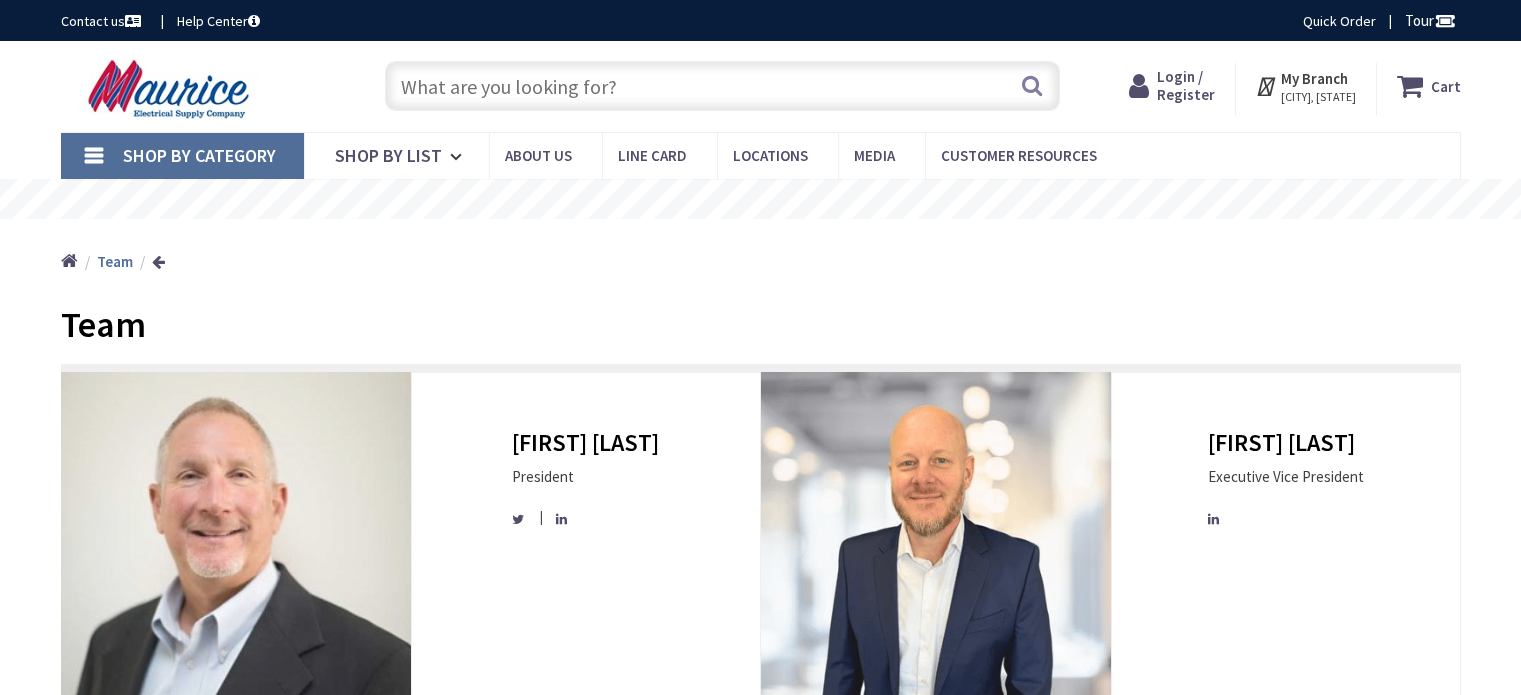 scroll, scrollTop: 0, scrollLeft: 0, axis: both 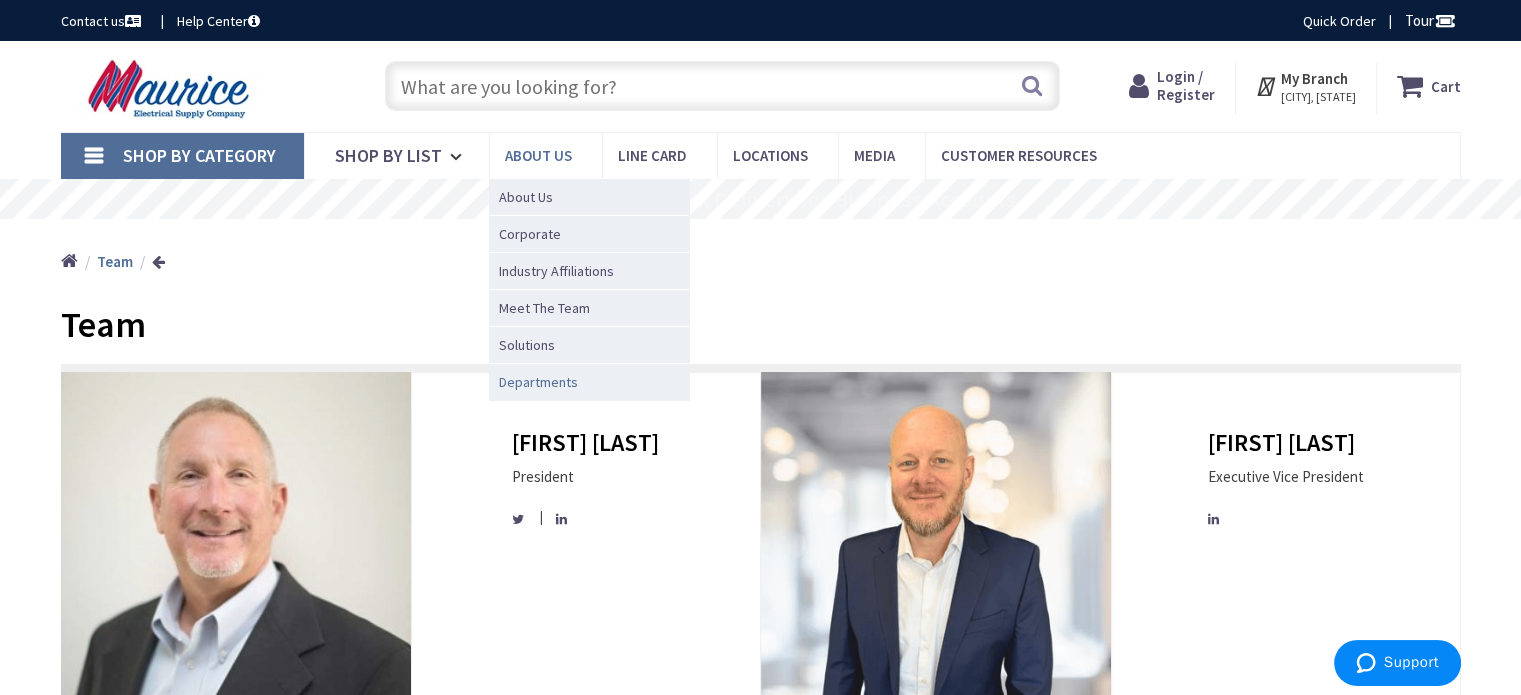 click on "Departments" at bounding box center (538, 382) 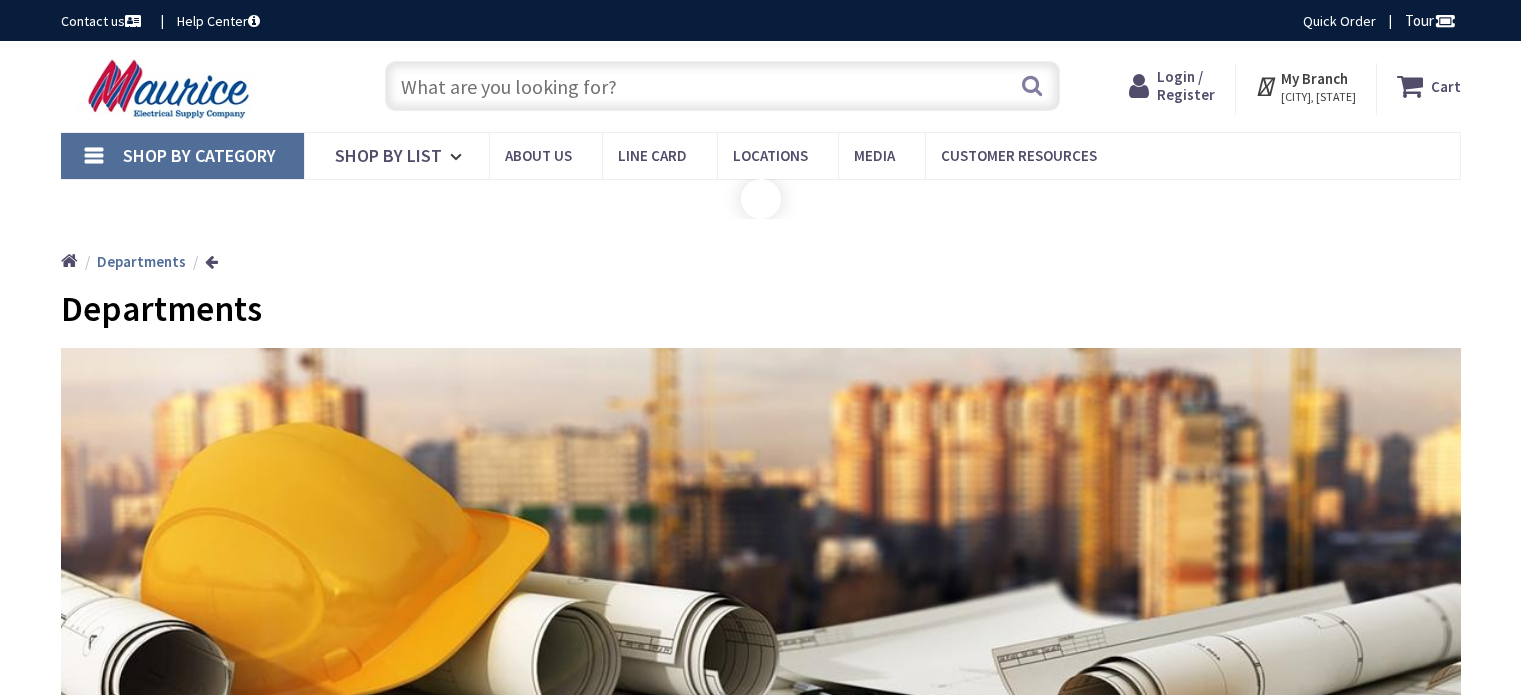 scroll, scrollTop: 0, scrollLeft: 0, axis: both 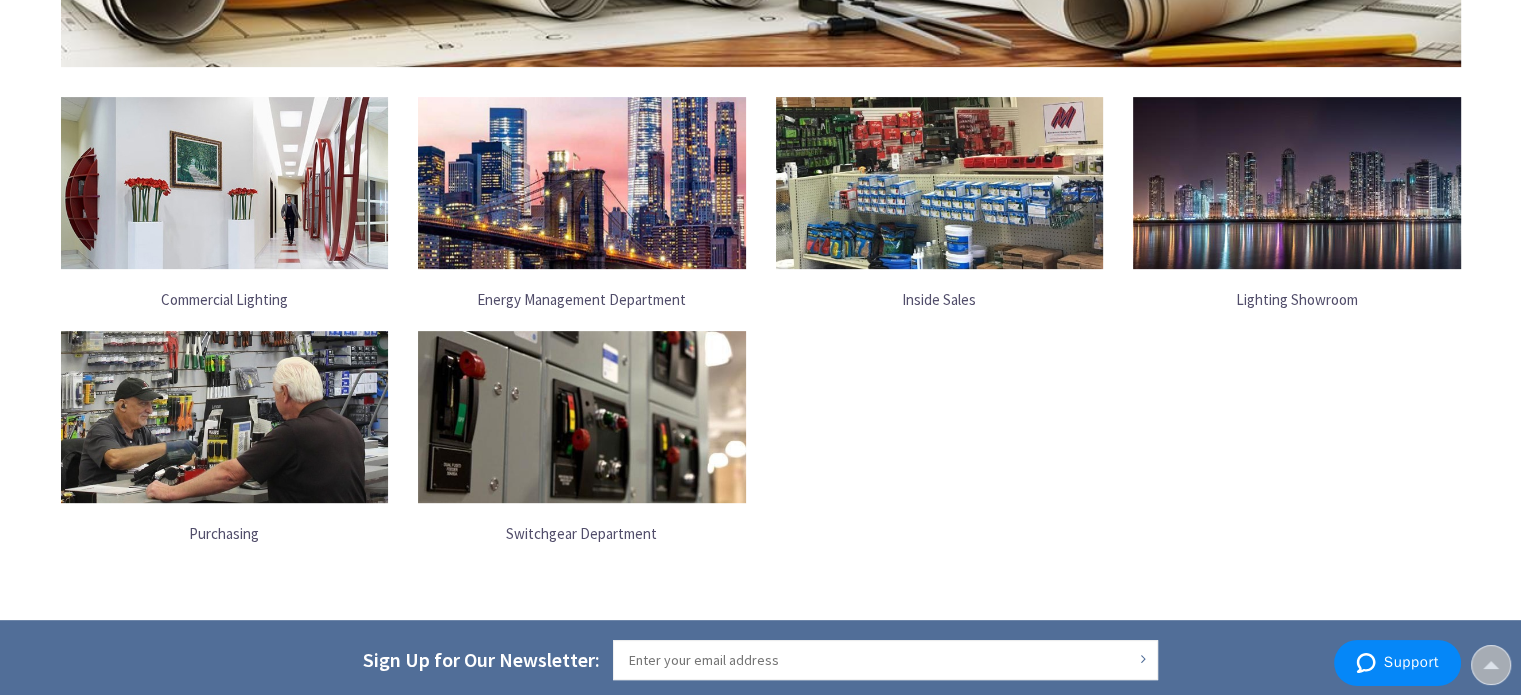 click at bounding box center (940, 183) 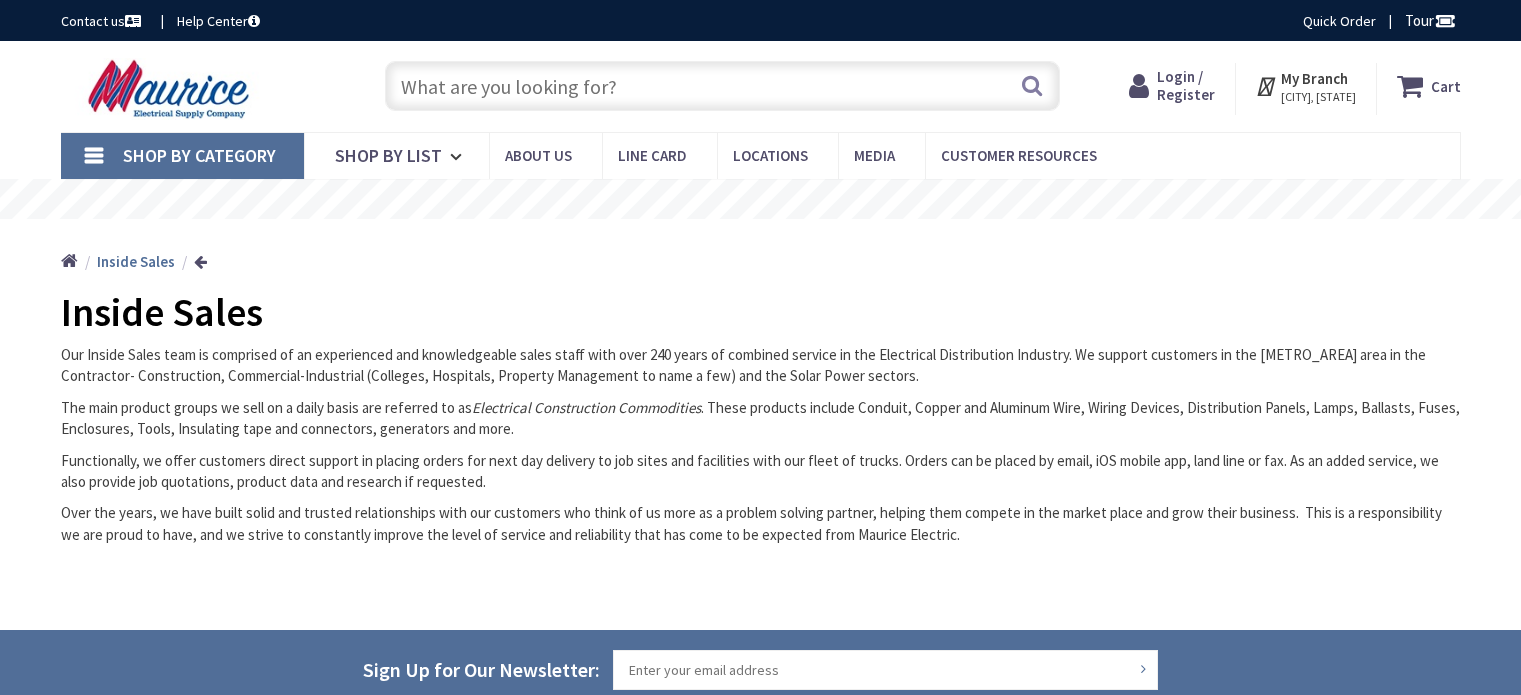 scroll, scrollTop: 0, scrollLeft: 0, axis: both 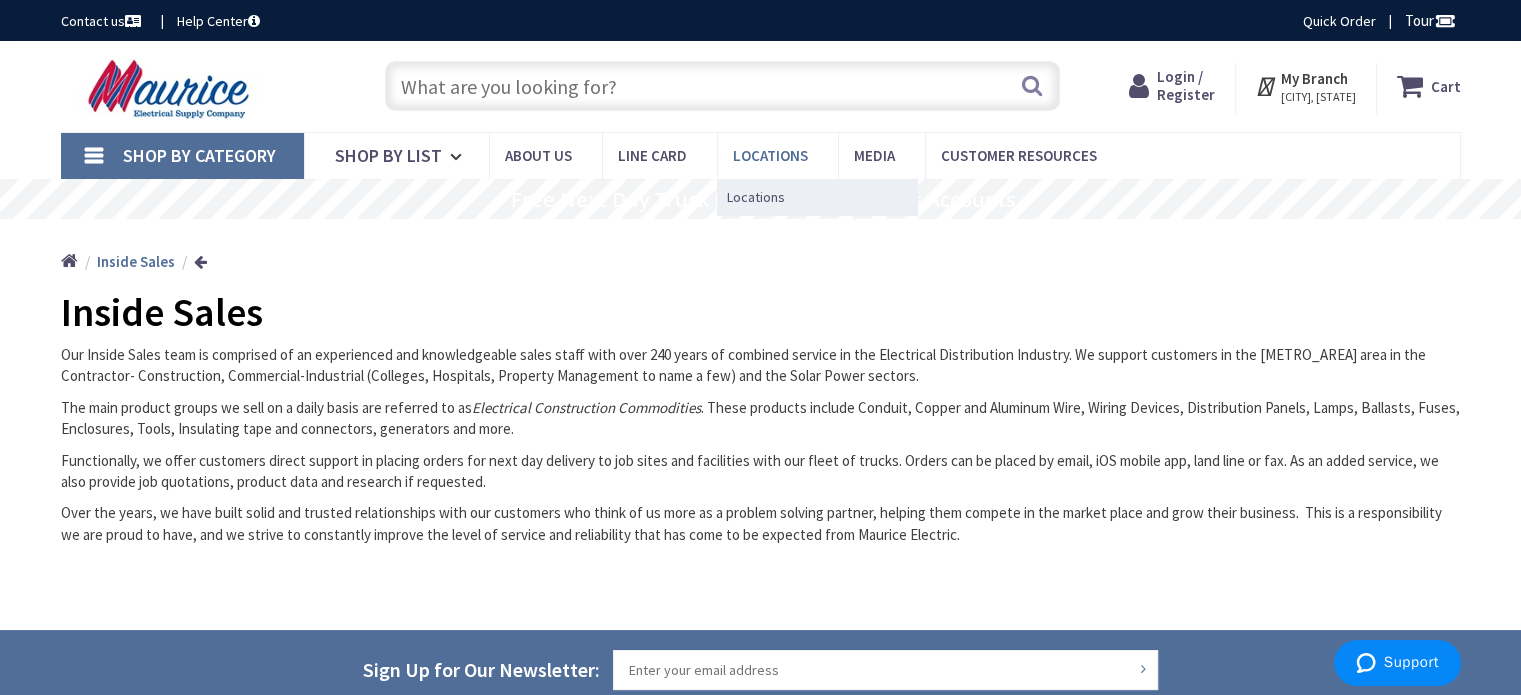 click on "Locations" at bounding box center (770, 155) 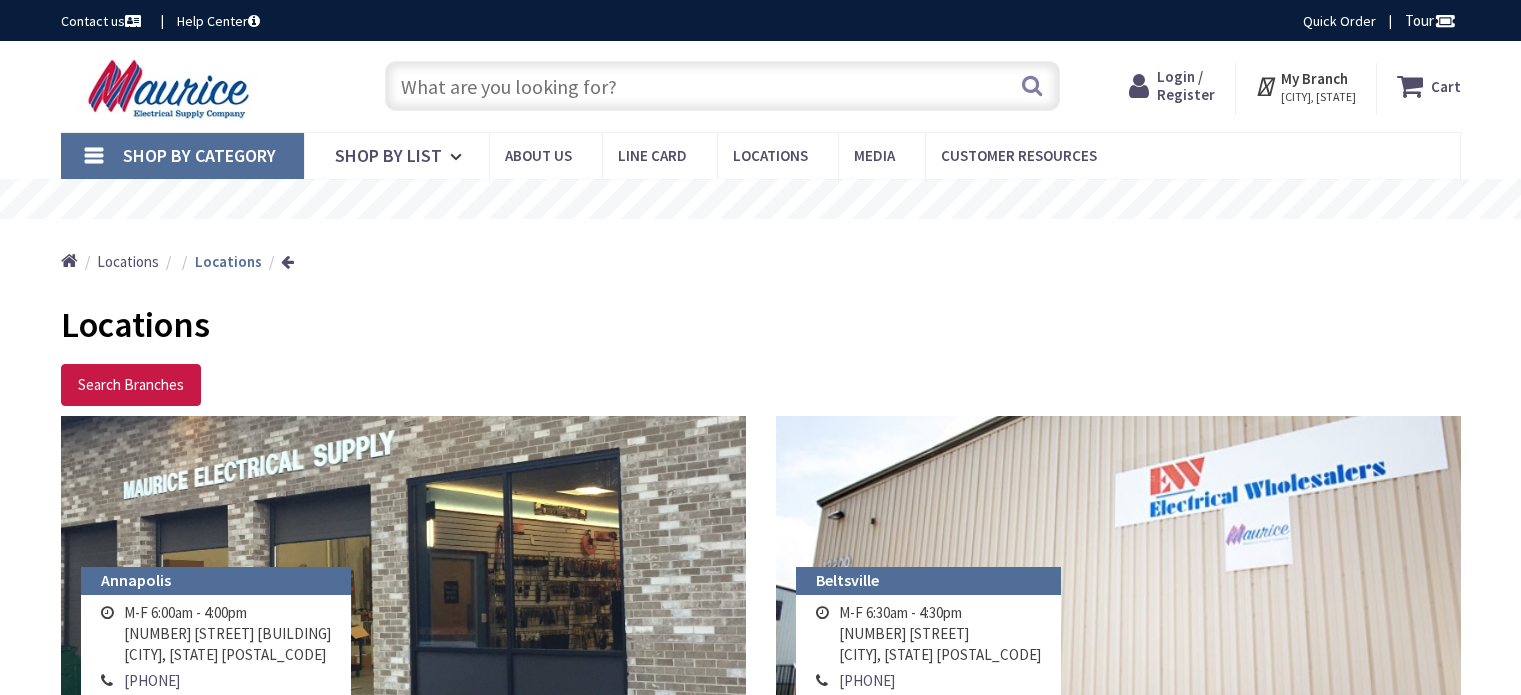 scroll, scrollTop: 0, scrollLeft: 0, axis: both 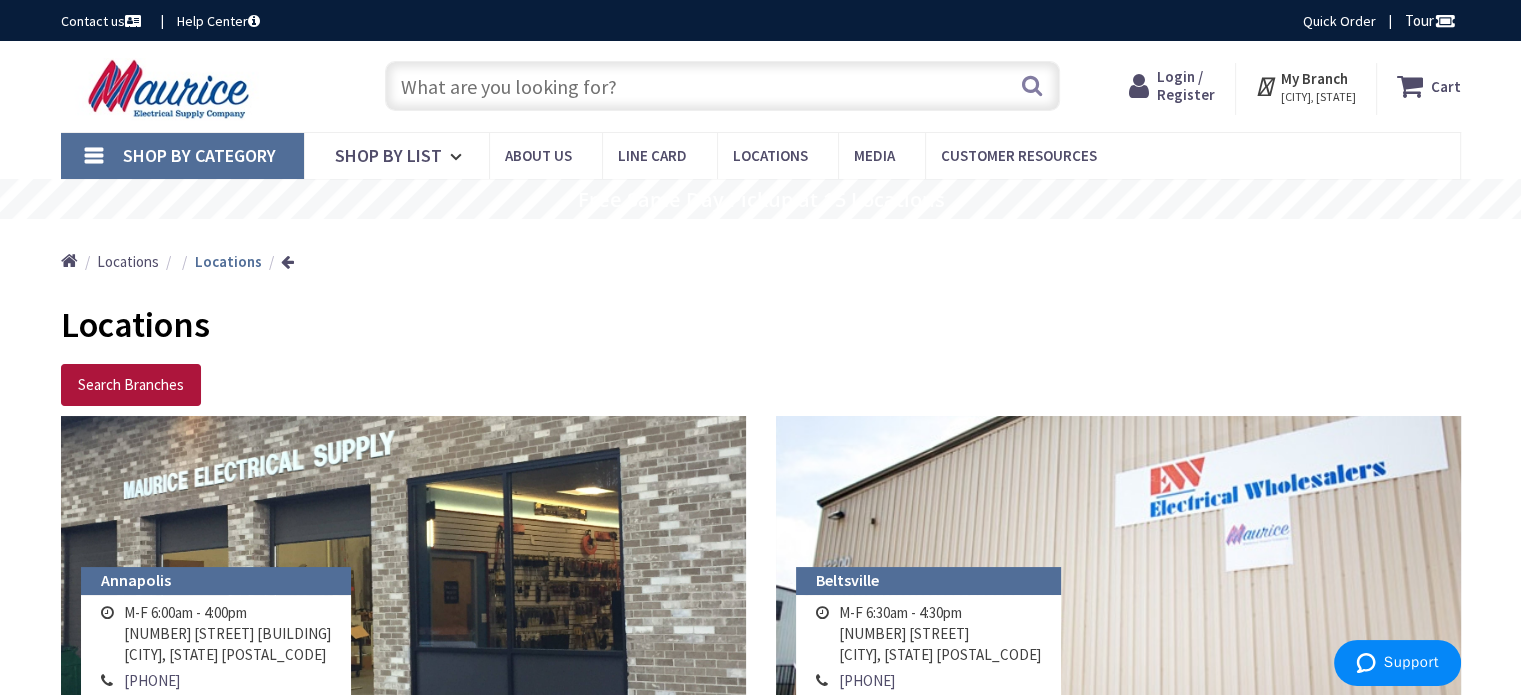 click on "Search Branches" at bounding box center [131, 385] 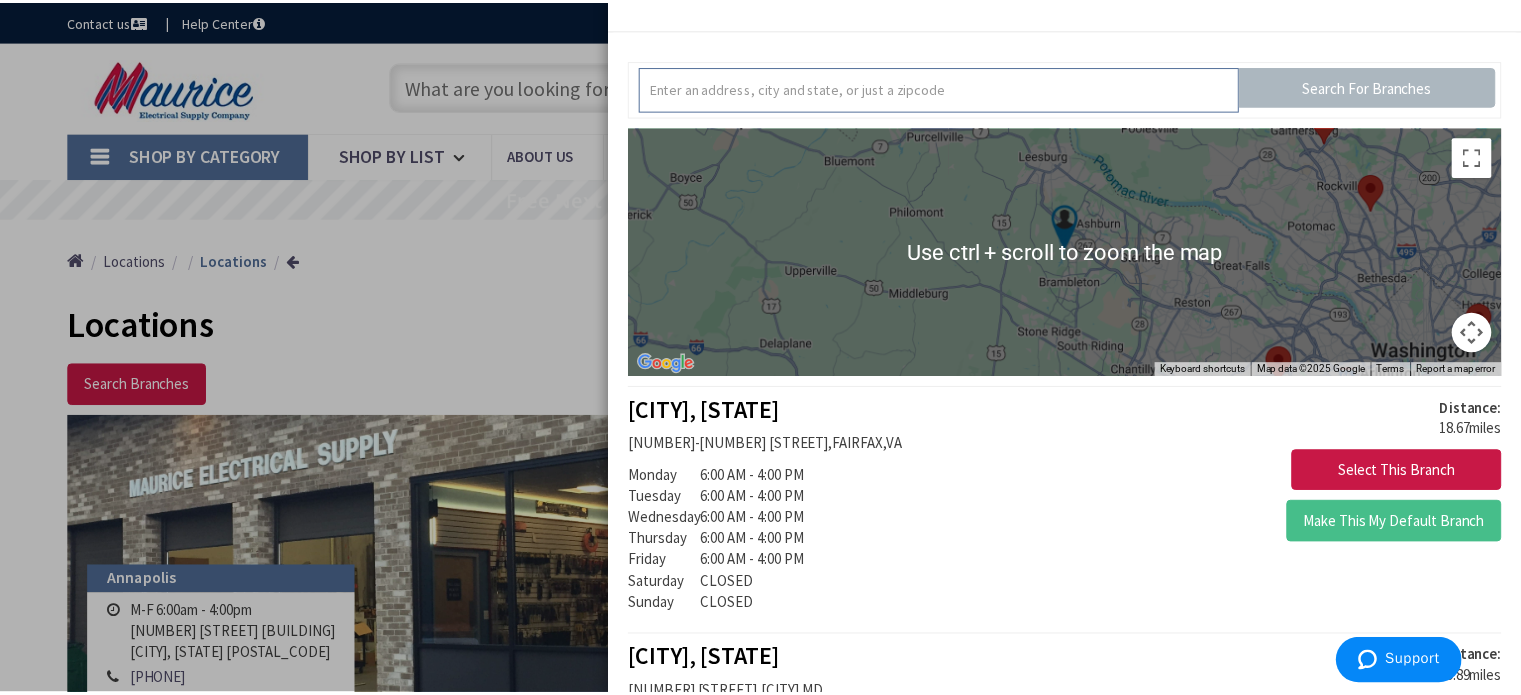 scroll, scrollTop: 0, scrollLeft: 0, axis: both 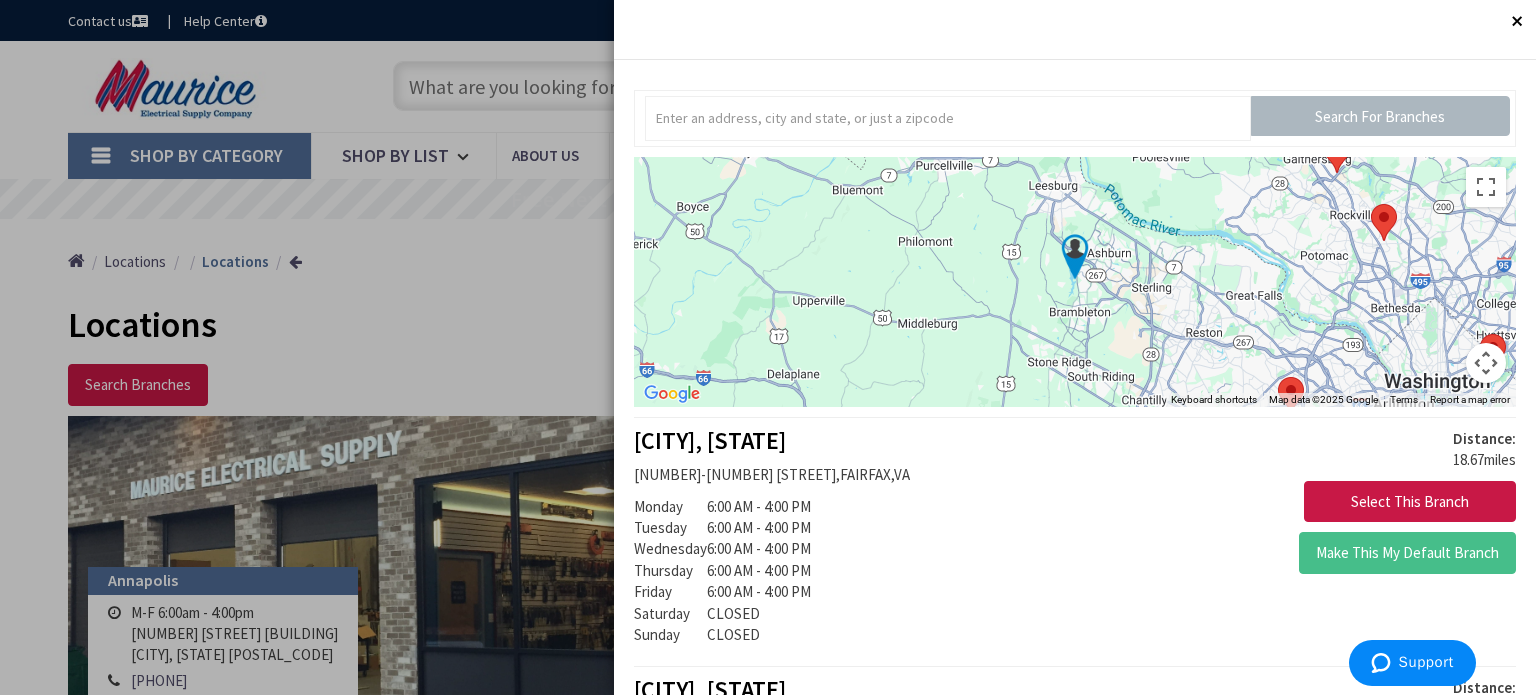 click at bounding box center (1486, 363) 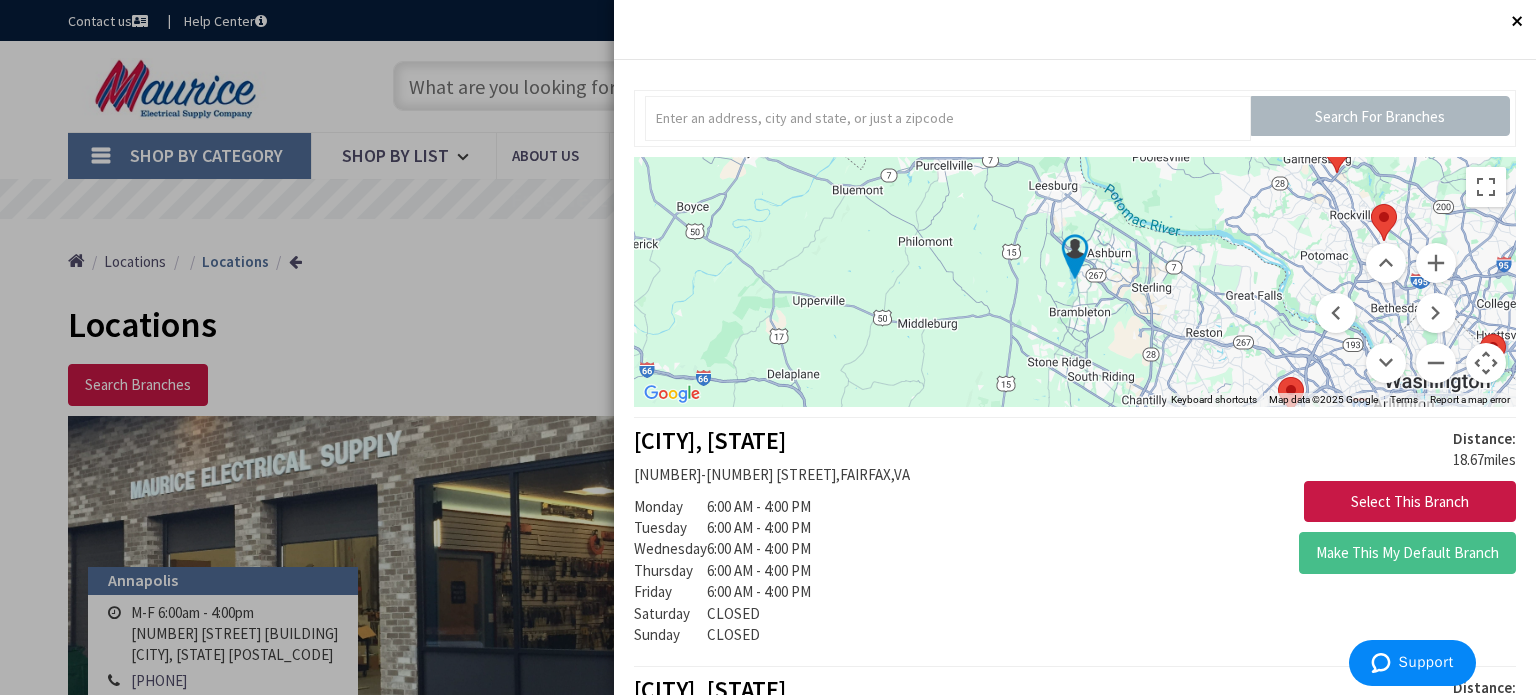 click at bounding box center [1486, 363] 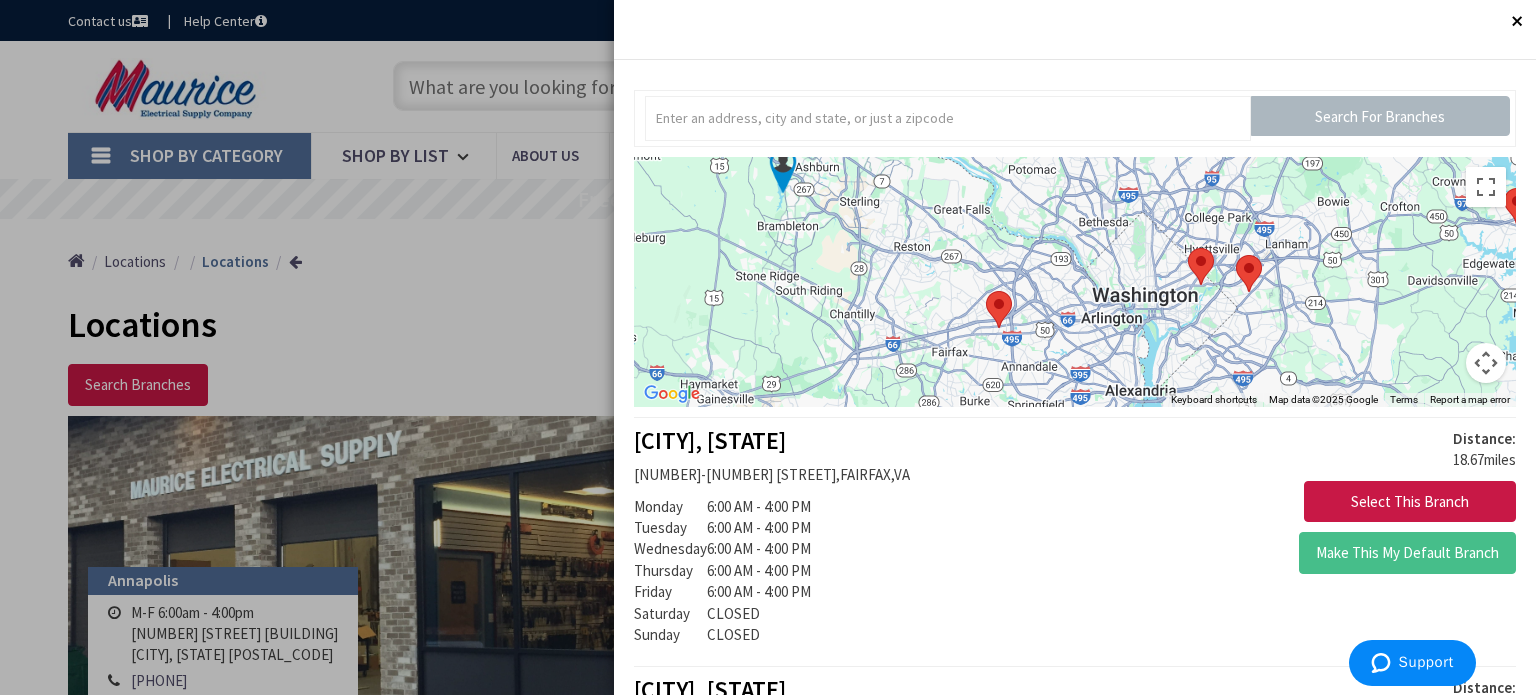 drag, startPoint x: 1392, startPoint y: 333, endPoint x: 1098, endPoint y: 247, distance: 306.3201 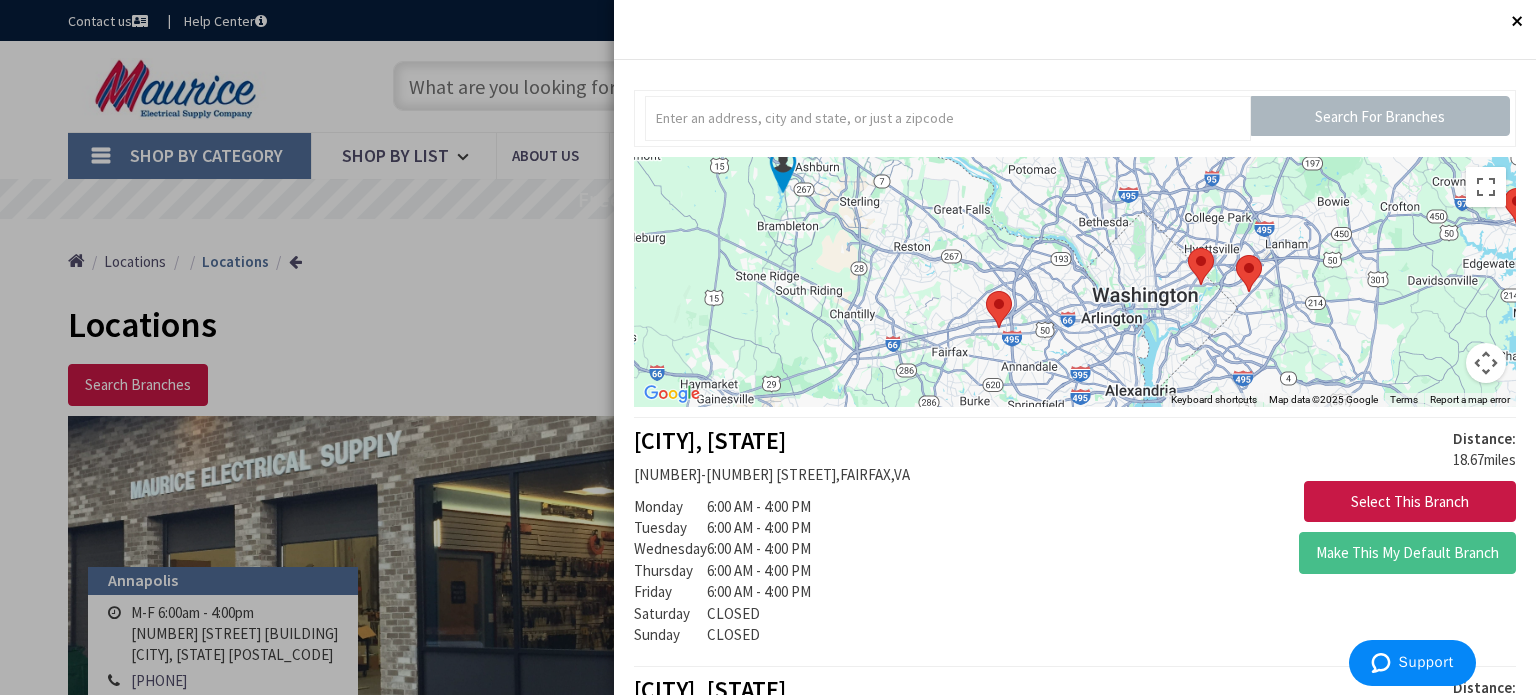 click at bounding box center (1236, 255) 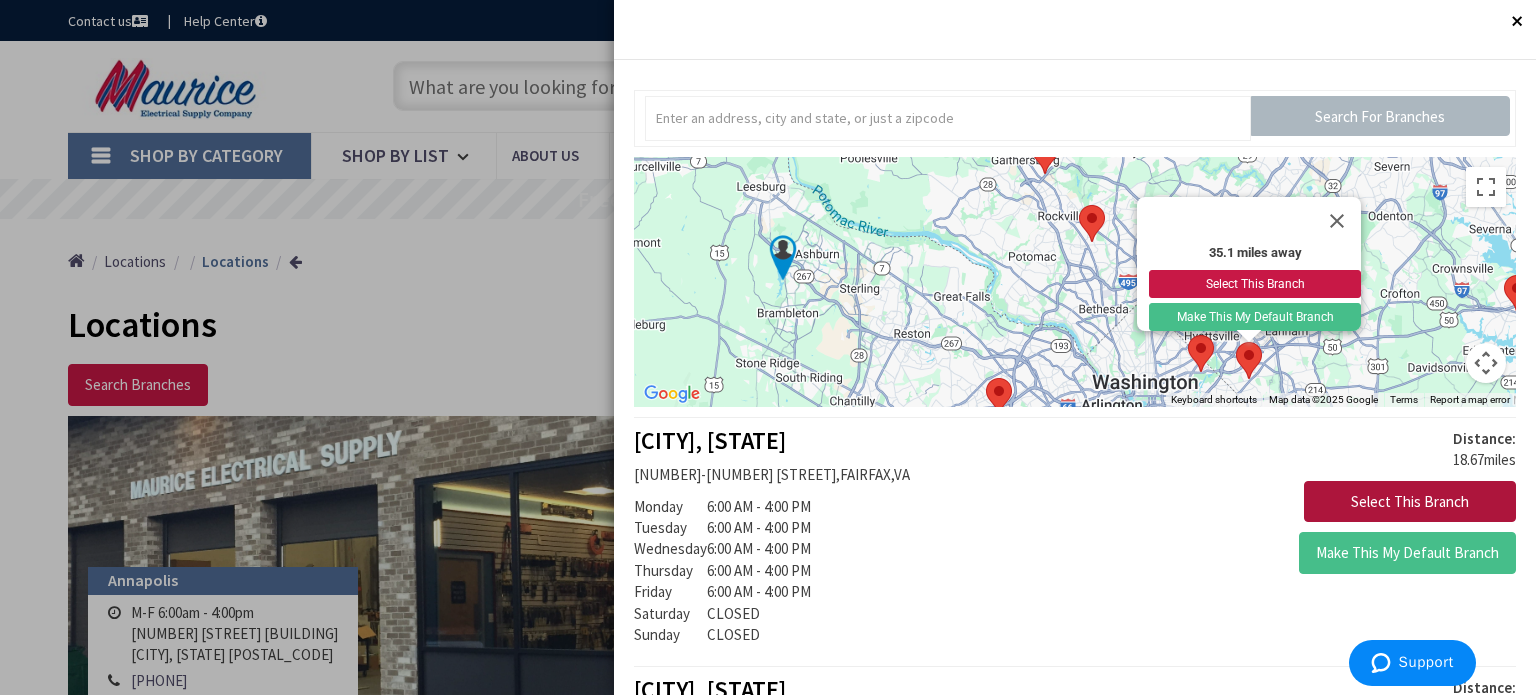 click on "Select This Branch" at bounding box center [1410, 502] 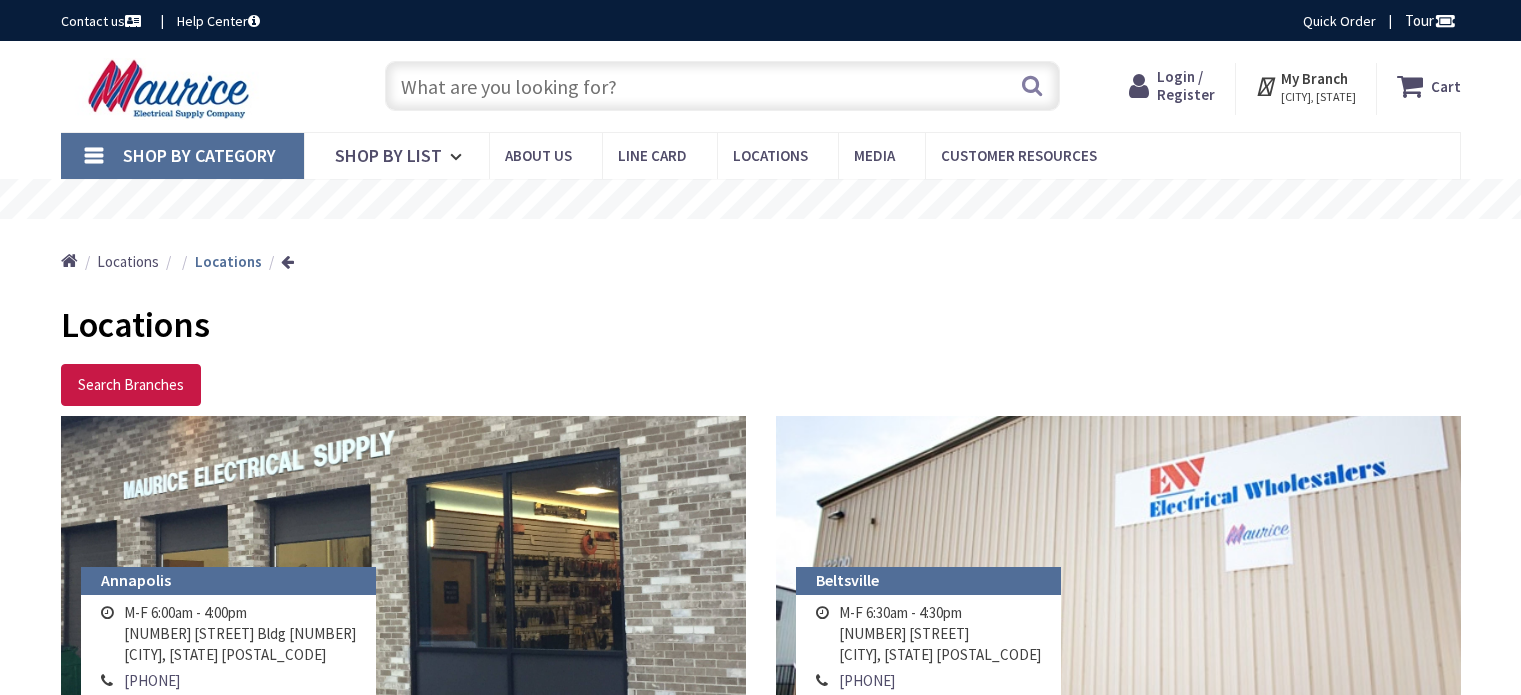 scroll, scrollTop: 0, scrollLeft: 0, axis: both 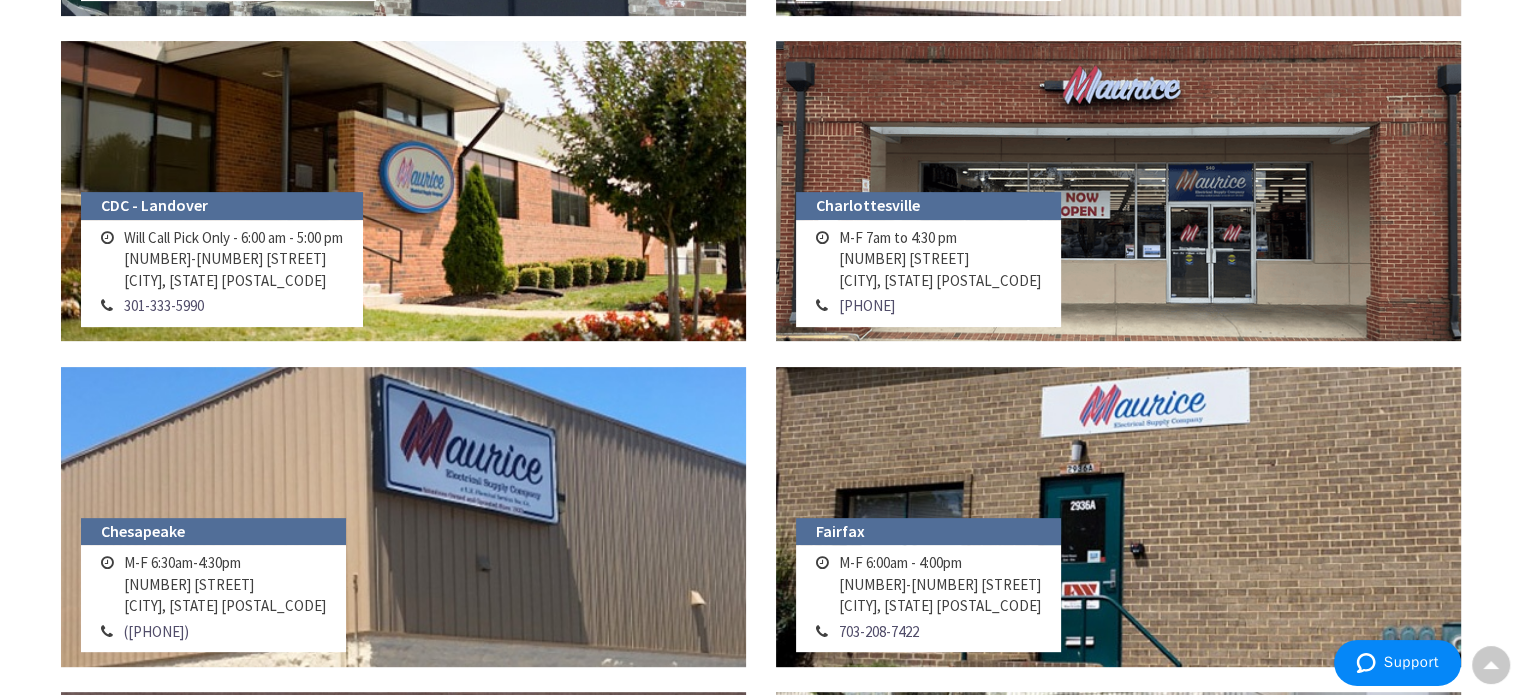 click on "Will Call Pick Only - 6:00 am - 5:00 pm                                                      6500A Sheriff Rd
Landover, MD 20785" at bounding box center (233, 259) 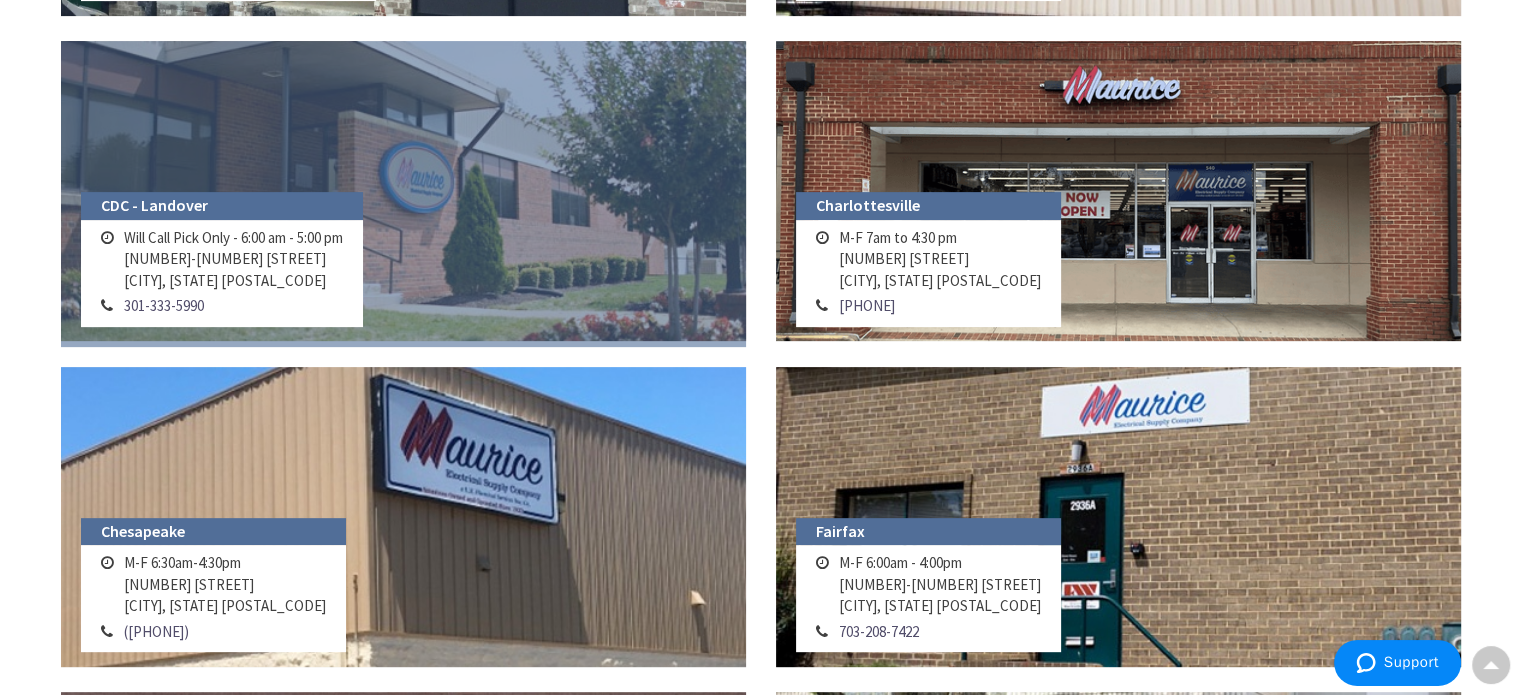 click at bounding box center (403, 191) 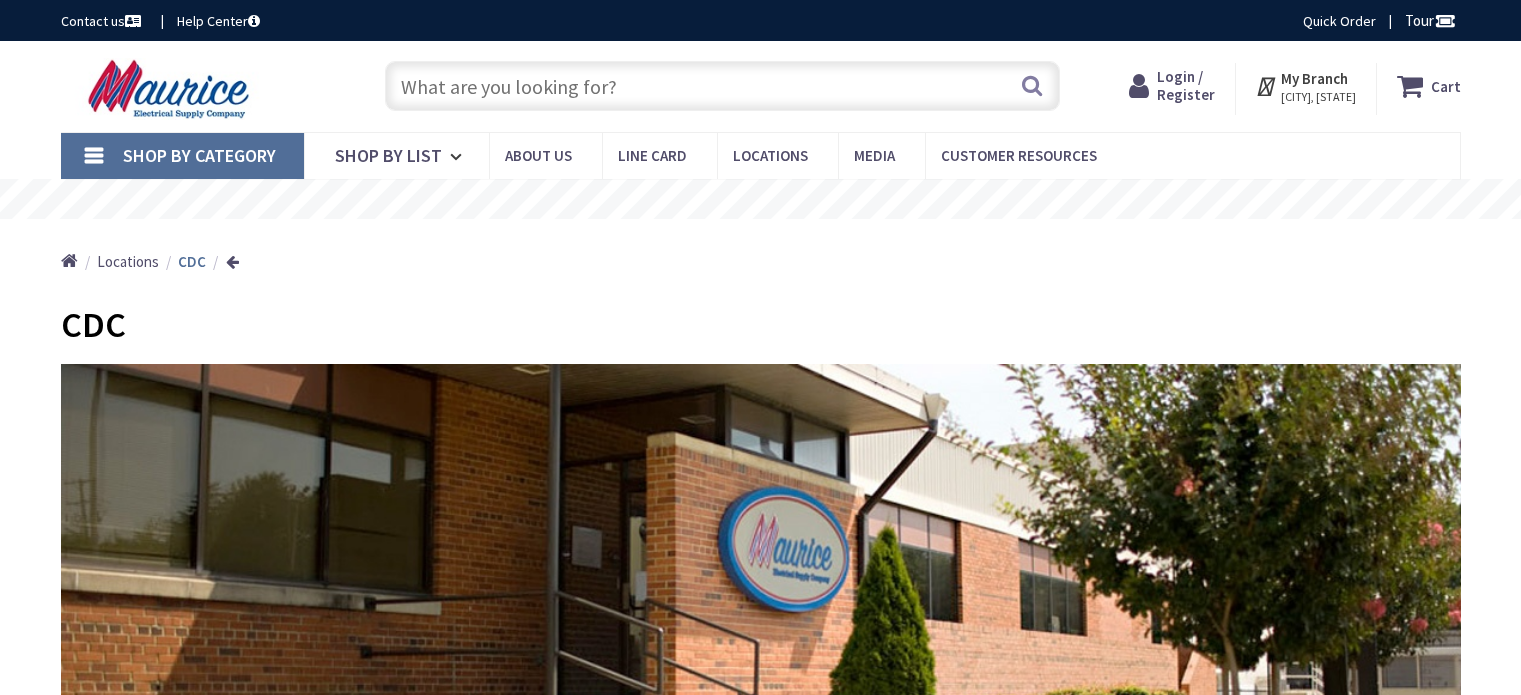 scroll, scrollTop: 0, scrollLeft: 0, axis: both 